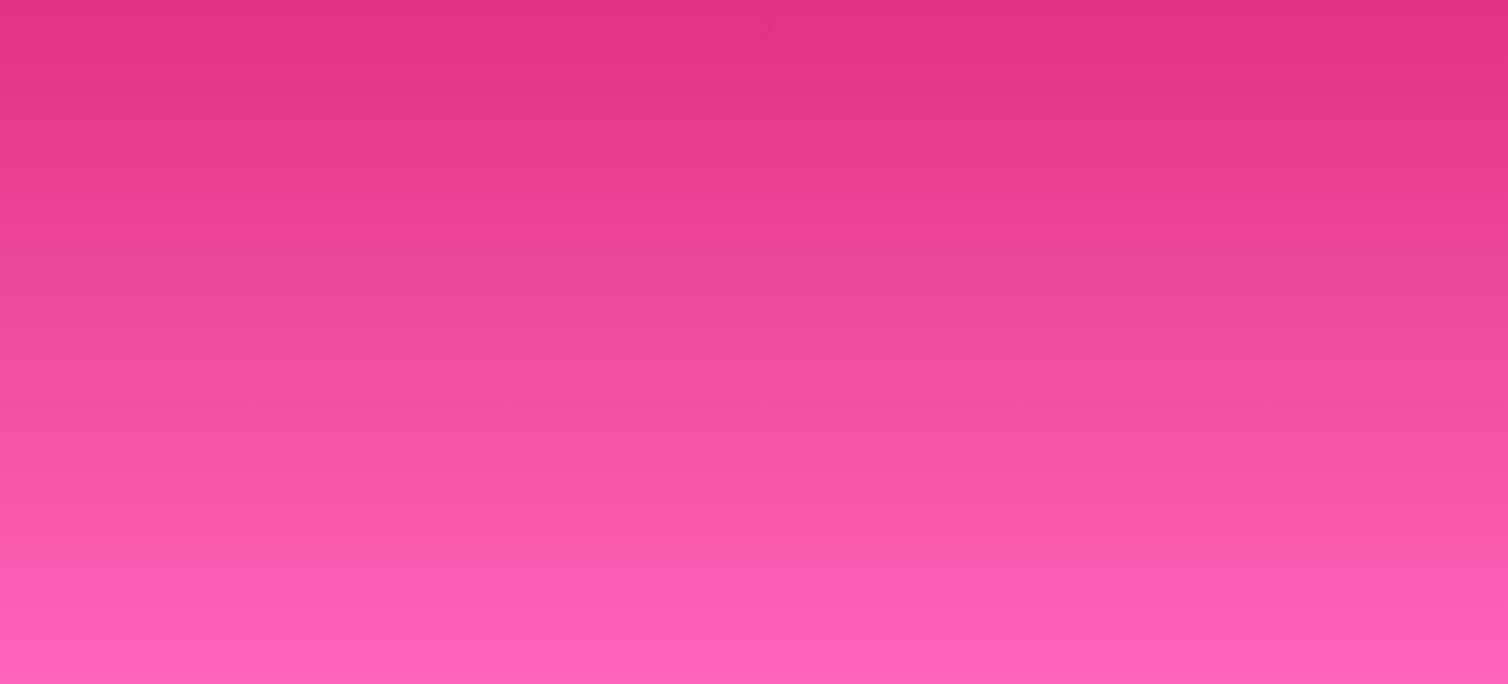 scroll, scrollTop: 0, scrollLeft: 0, axis: both 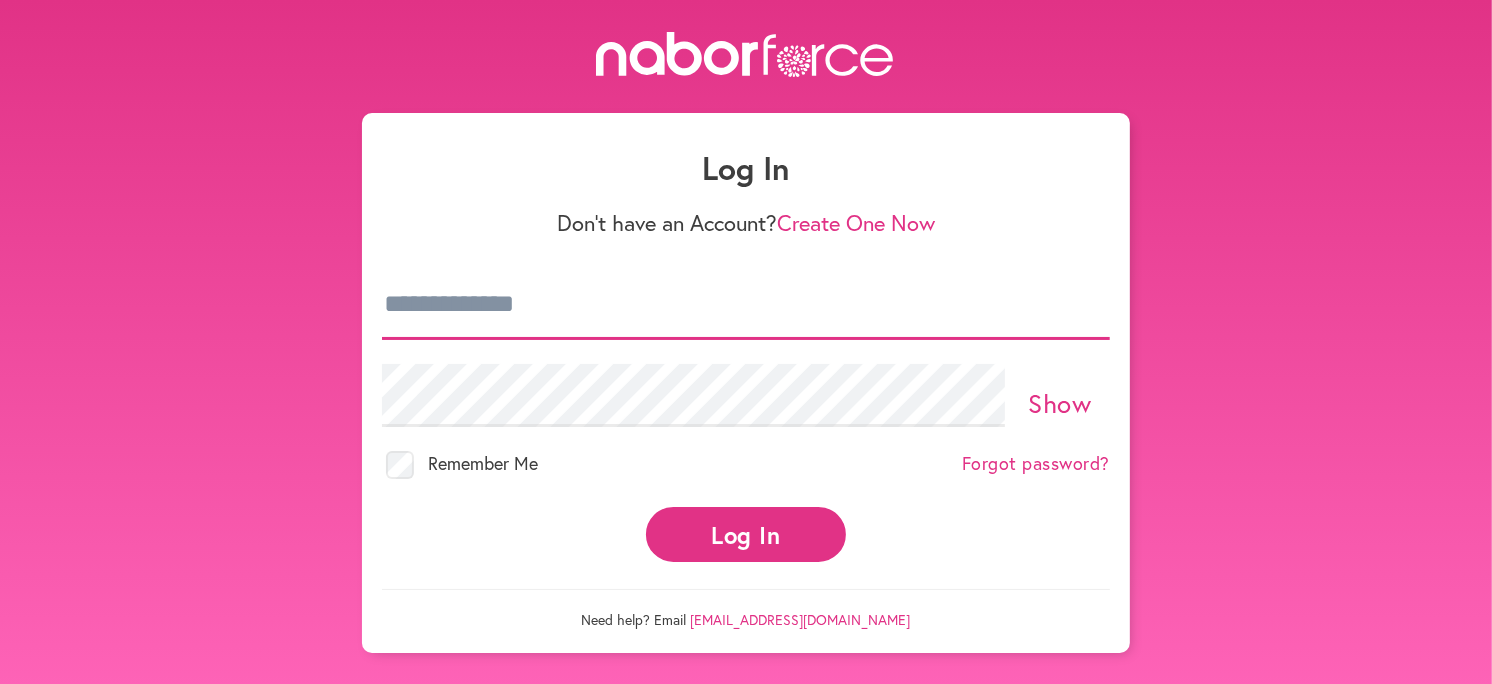 type on "**********" 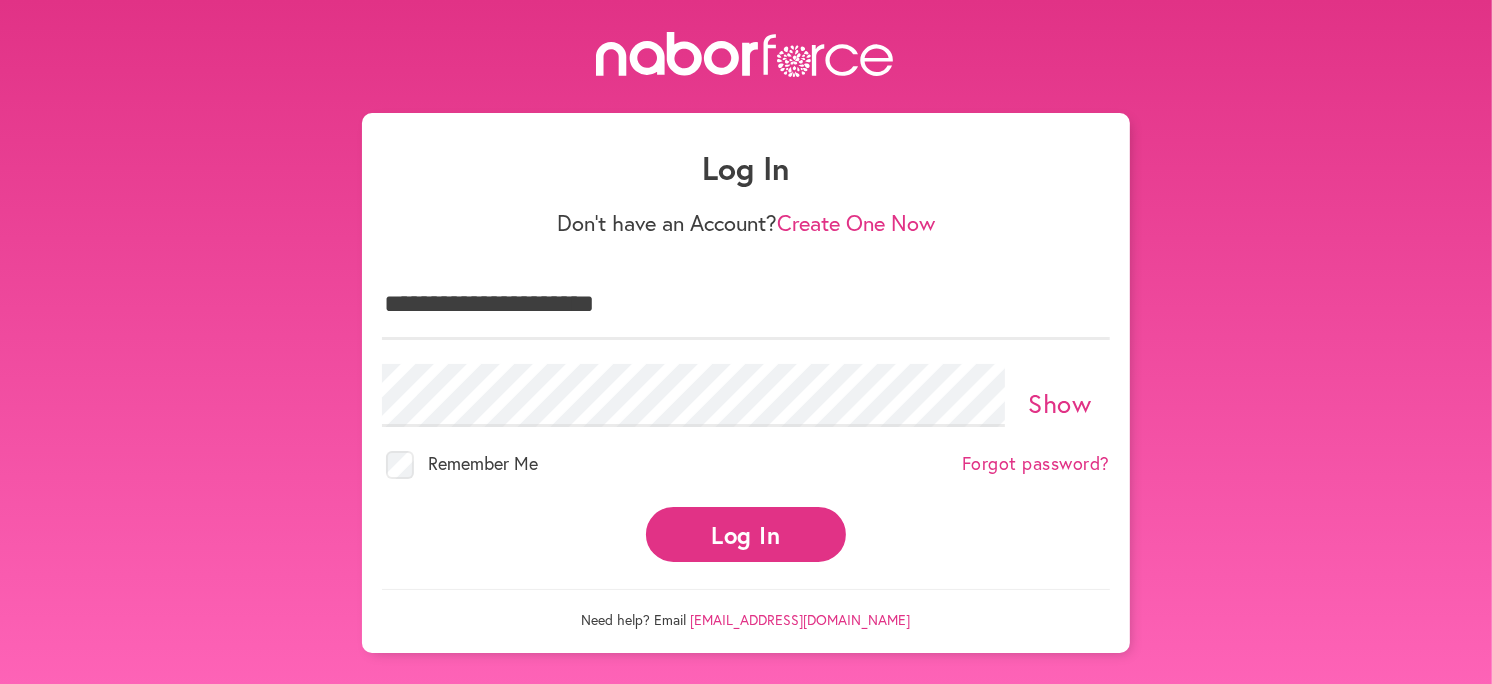 click on "Log In" at bounding box center (746, 534) 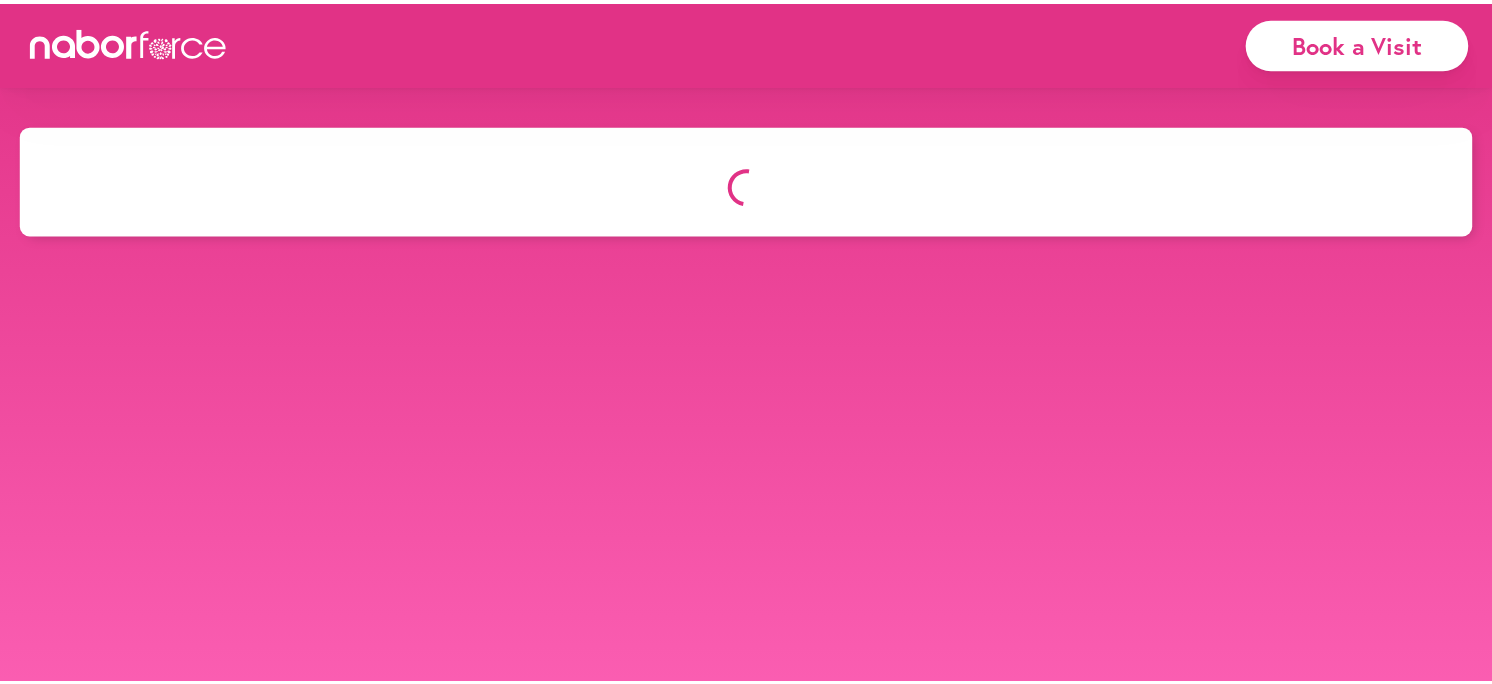 scroll, scrollTop: 0, scrollLeft: 0, axis: both 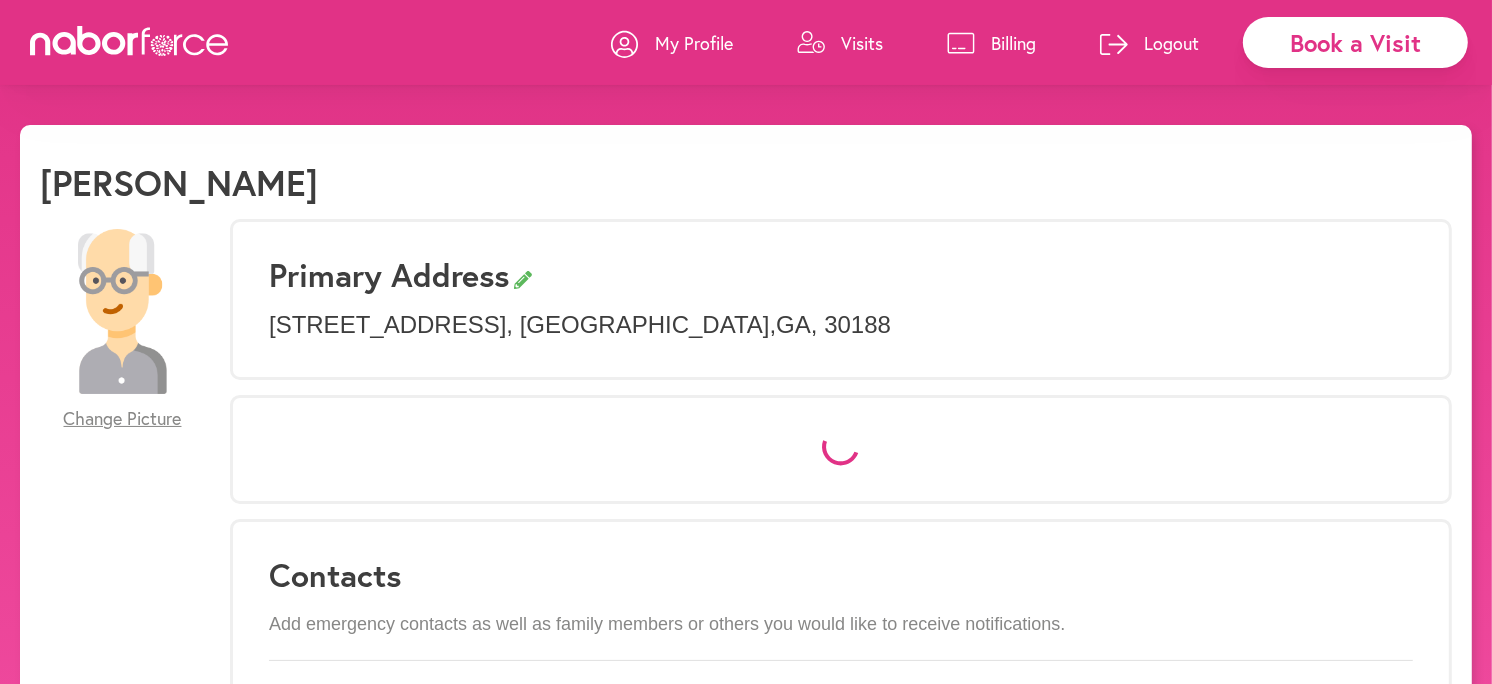 select on "*" 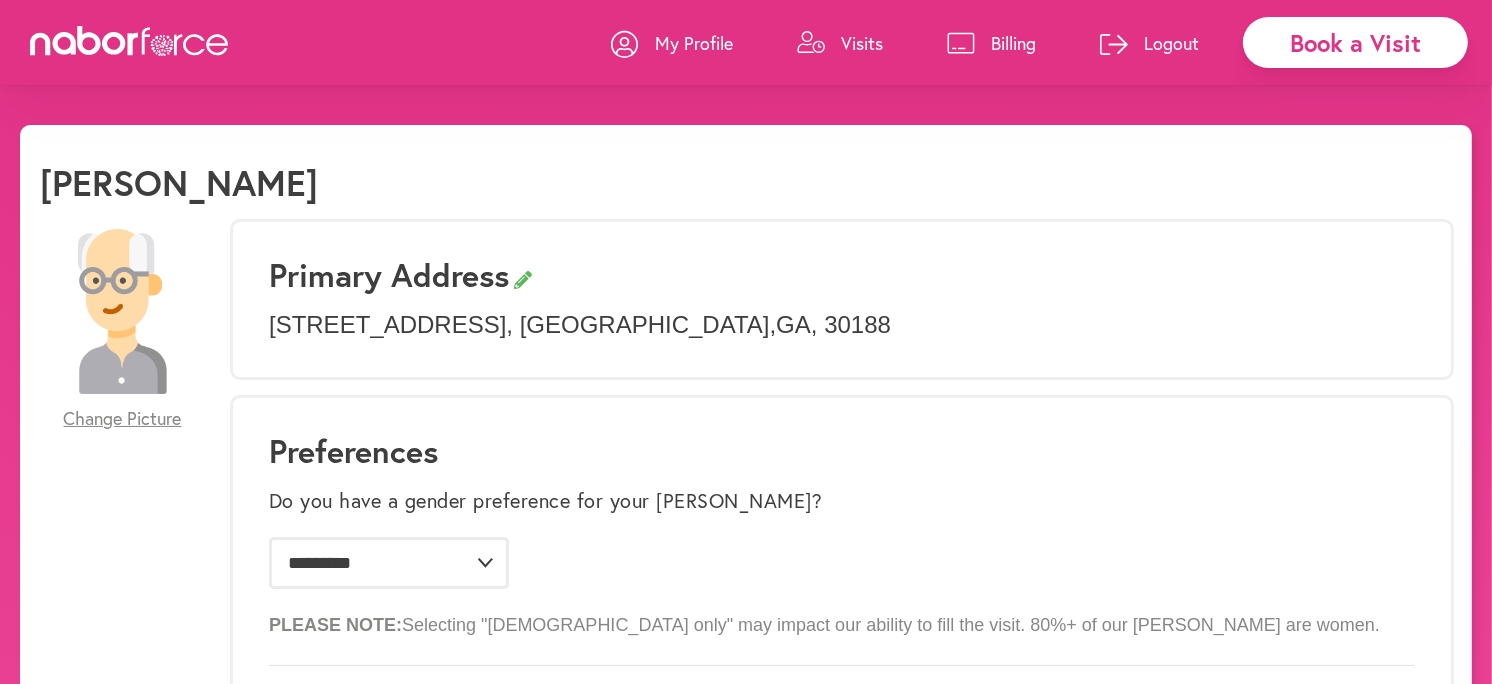 click on "Visits" at bounding box center (862, 43) 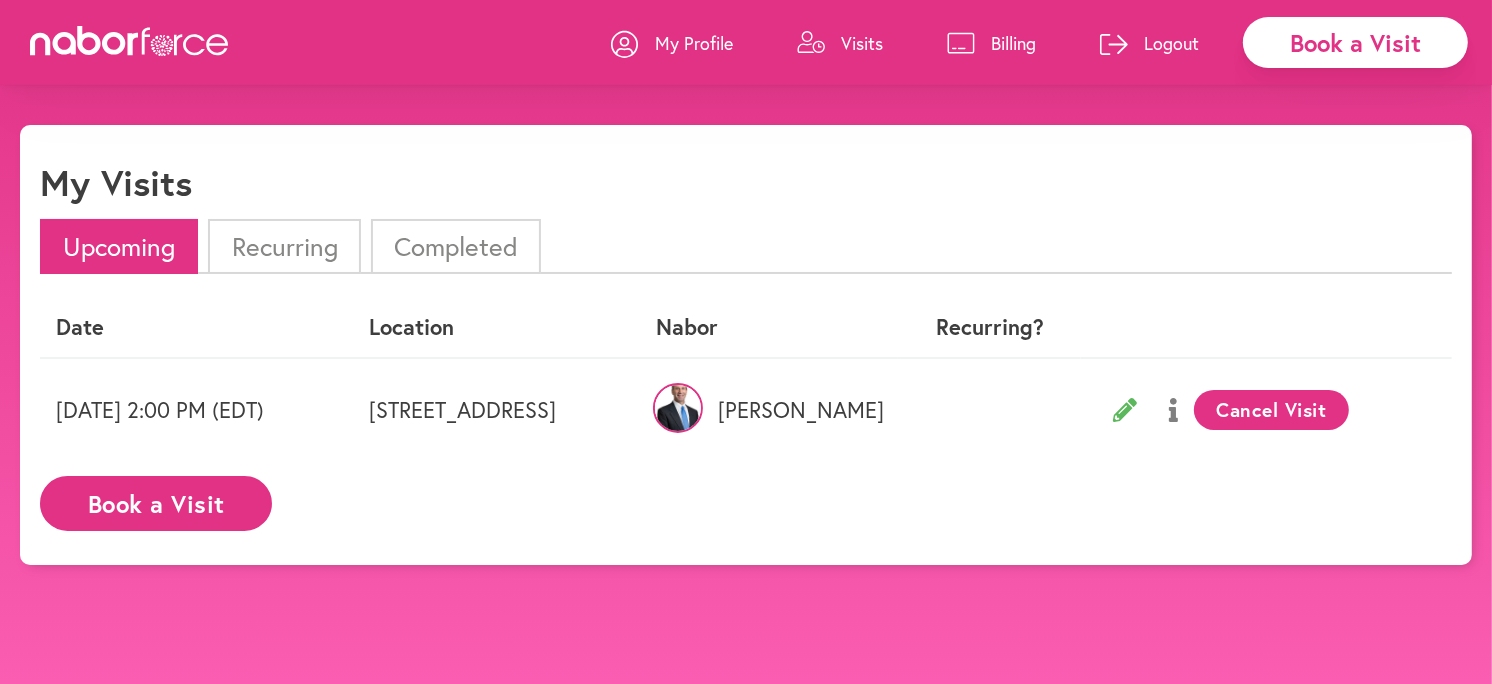 click on "Cancel Visit" at bounding box center [1271, 410] 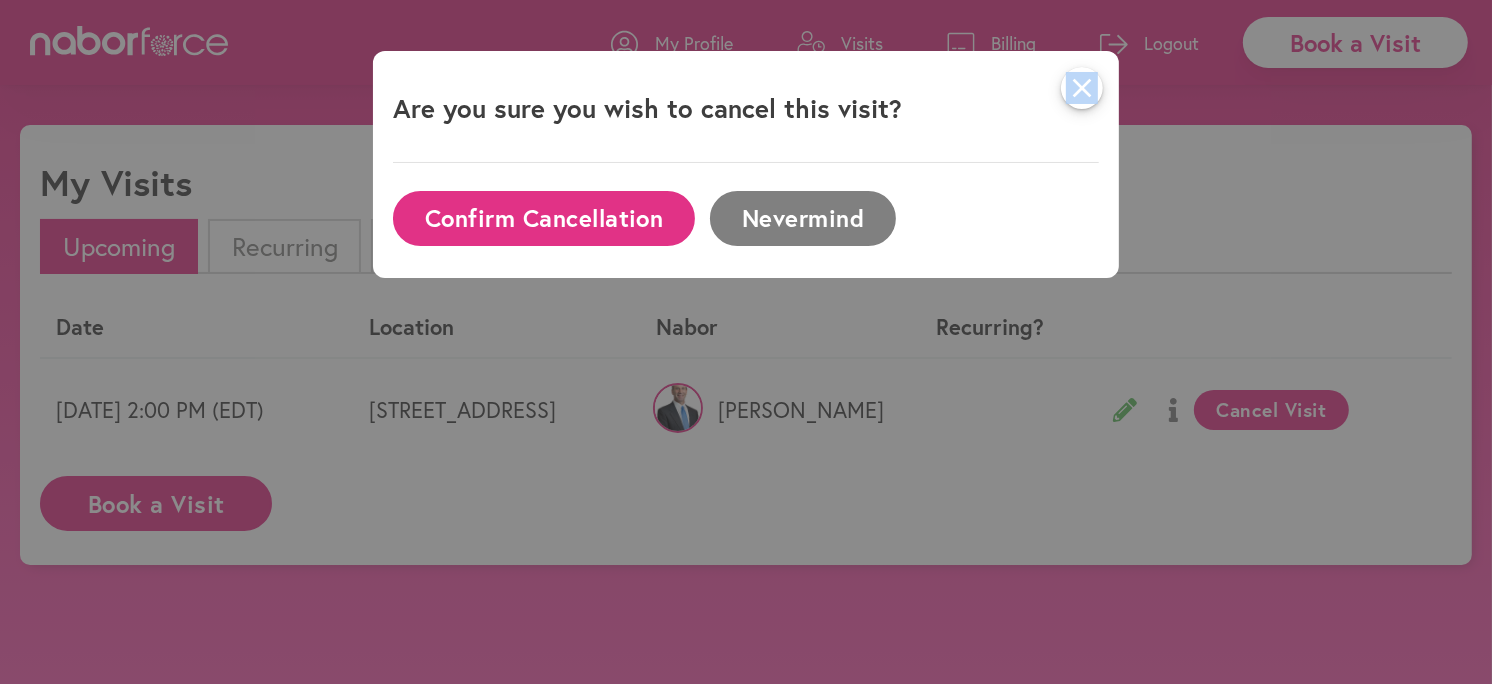 click on "Confirm Cancellation" at bounding box center [544, 218] 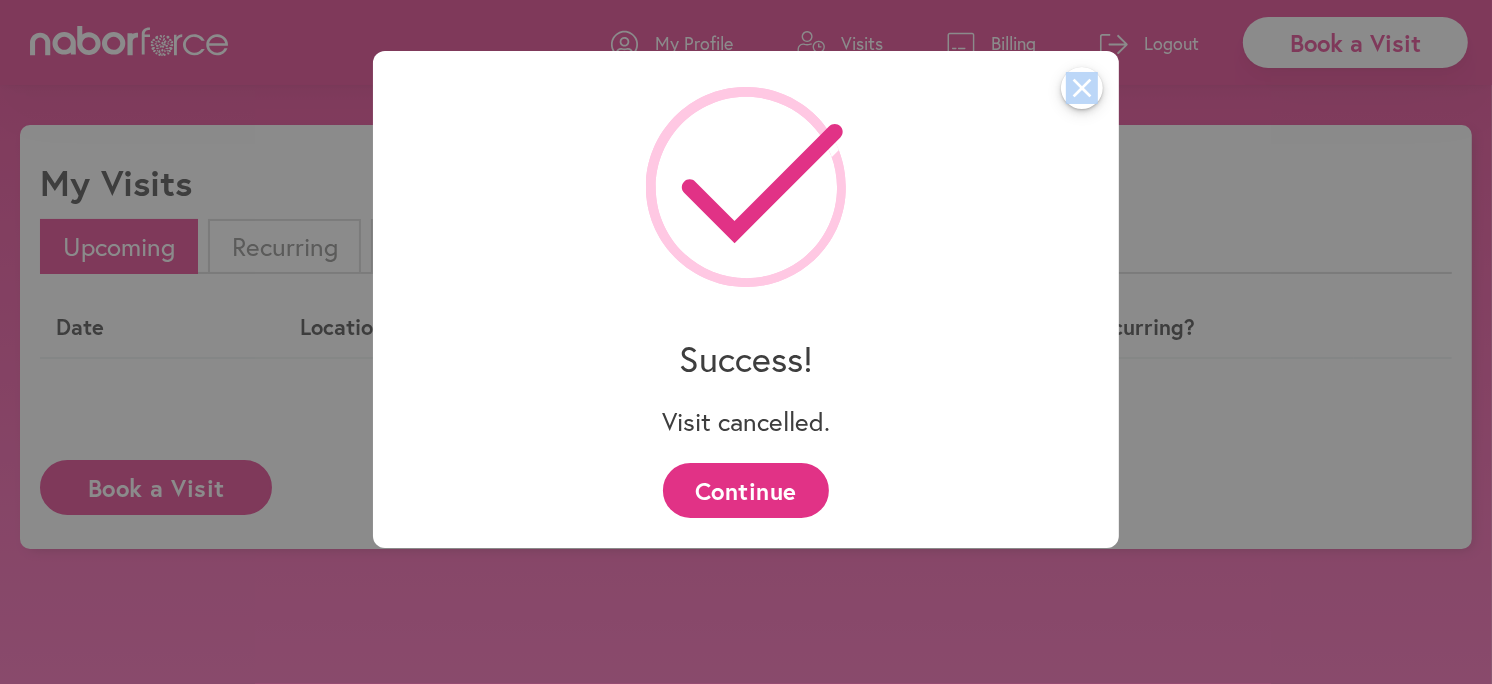 click on "Continue" at bounding box center [745, 490] 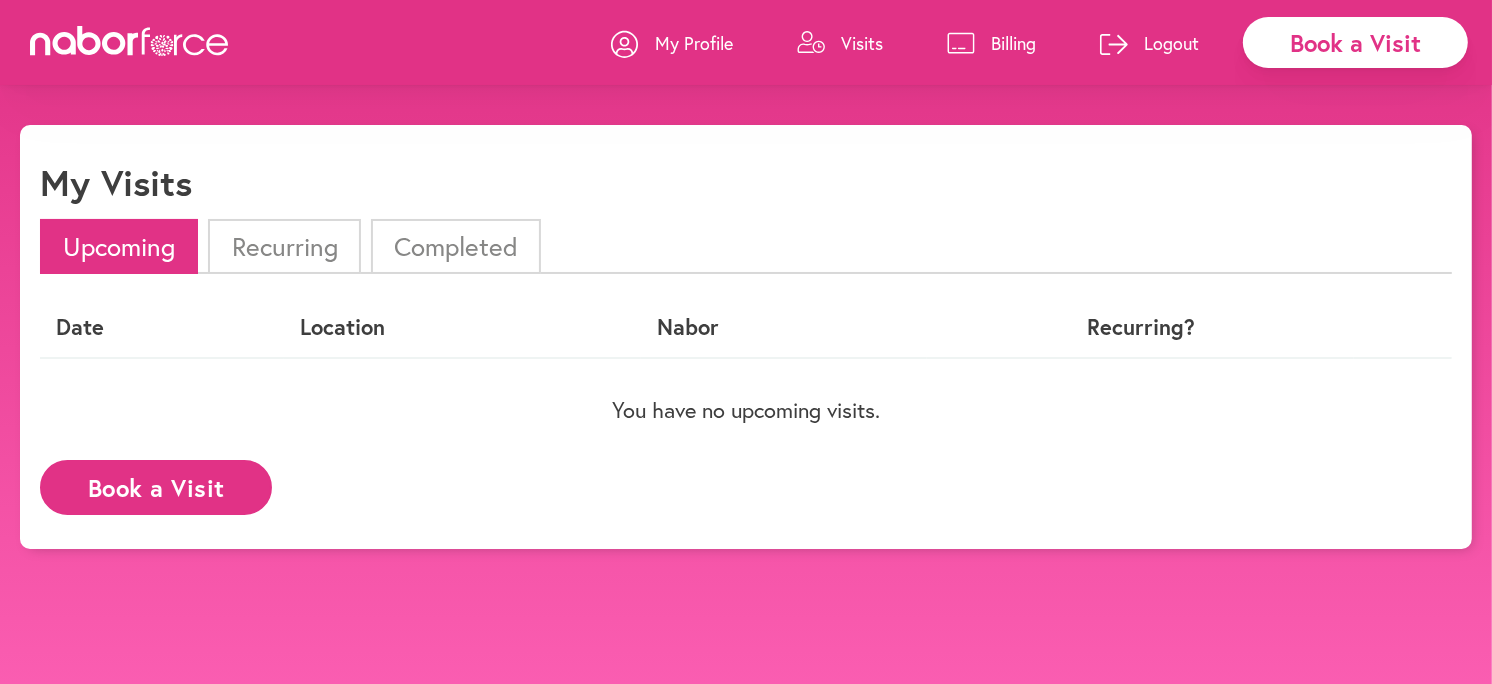 click on "Book a Visit" at bounding box center [1355, 42] 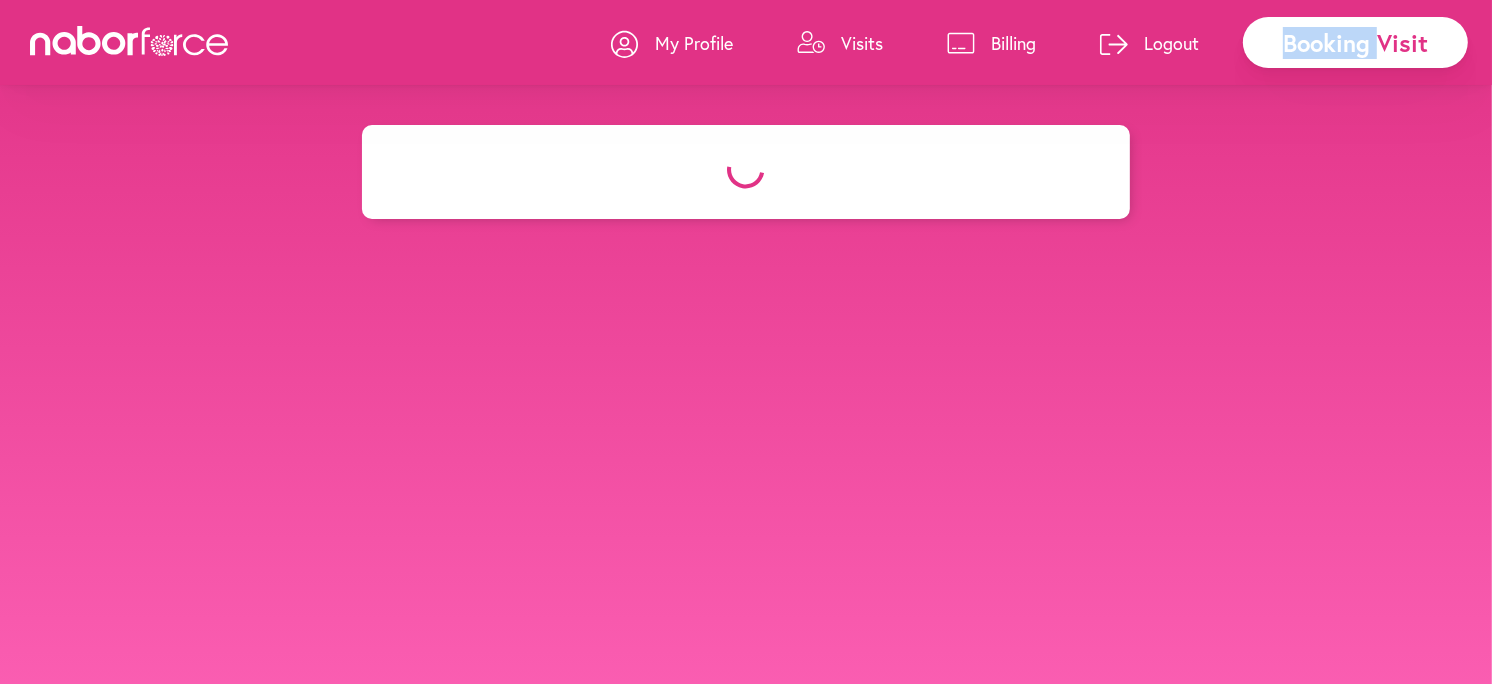 click on "Booking Visit" at bounding box center [1355, 42] 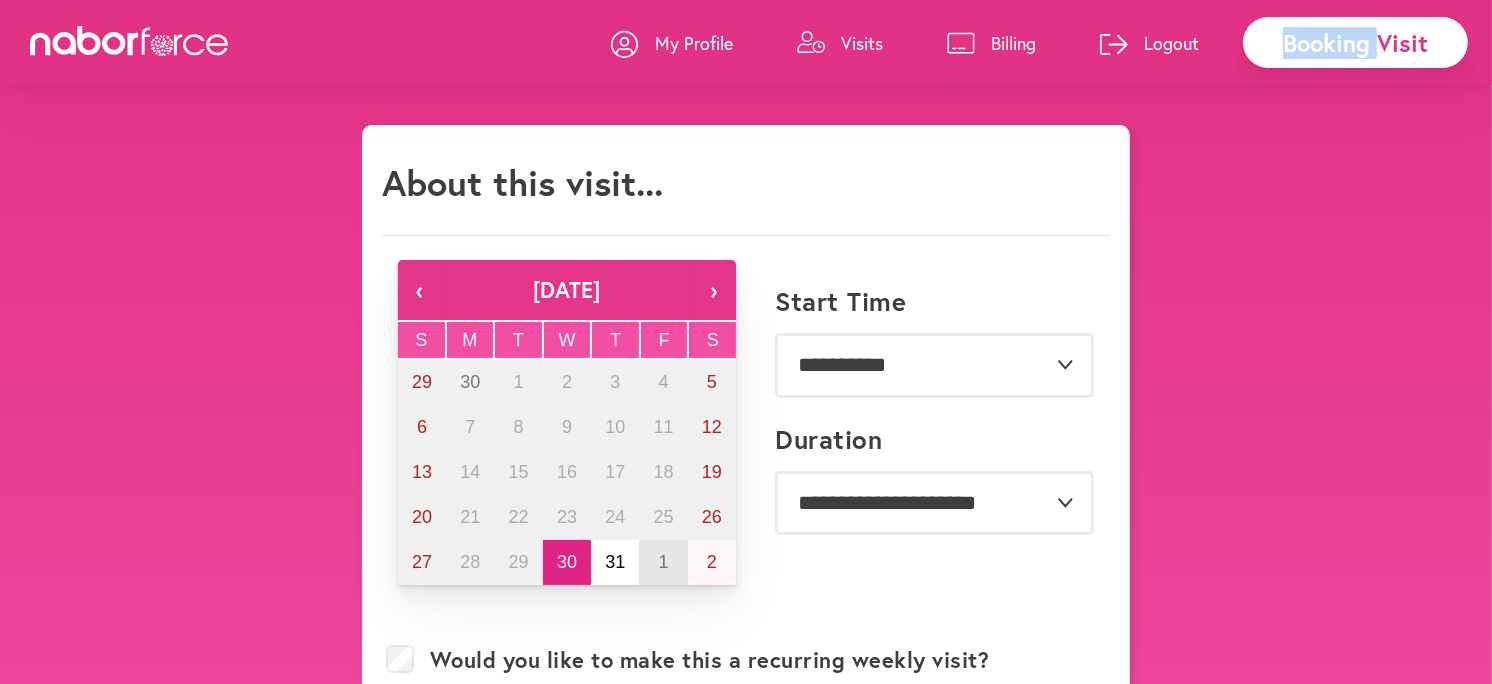 click on "1" at bounding box center (663, 562) 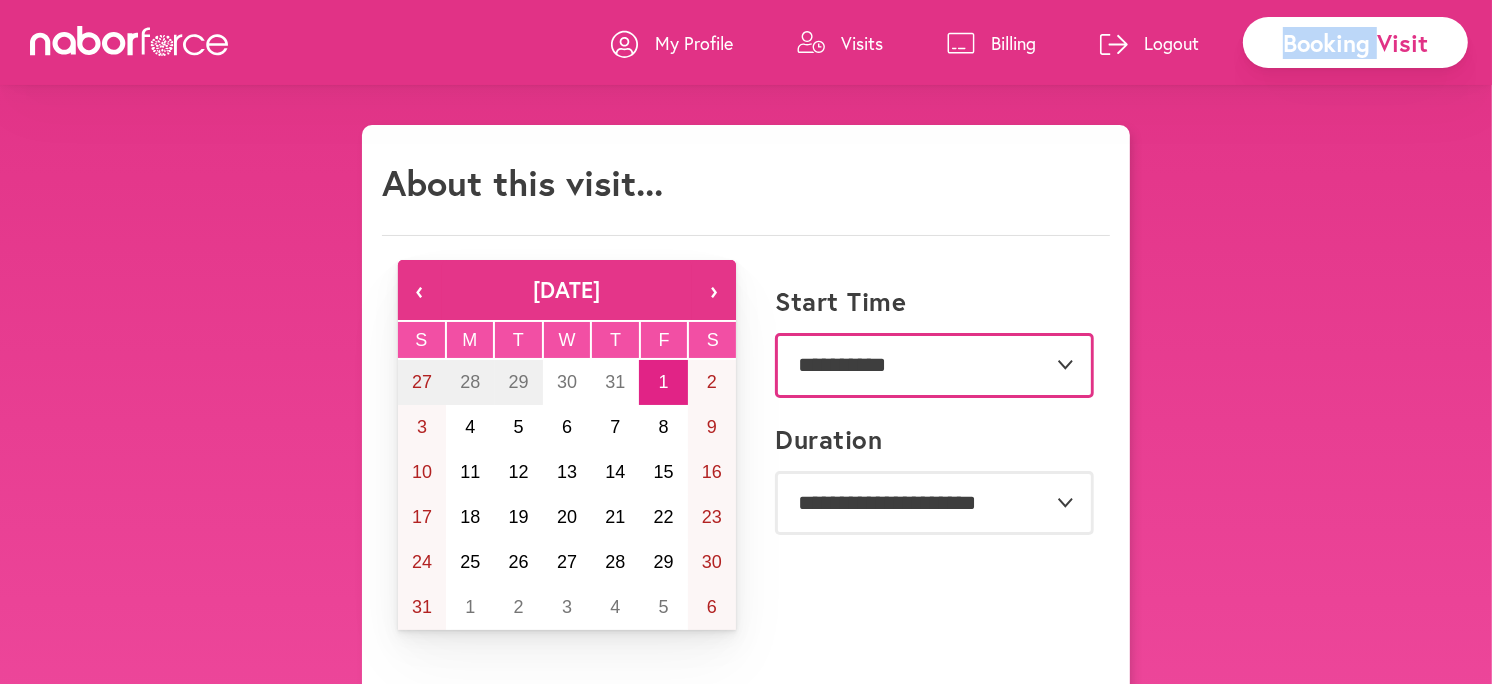 click on "**********" at bounding box center (934, 365) 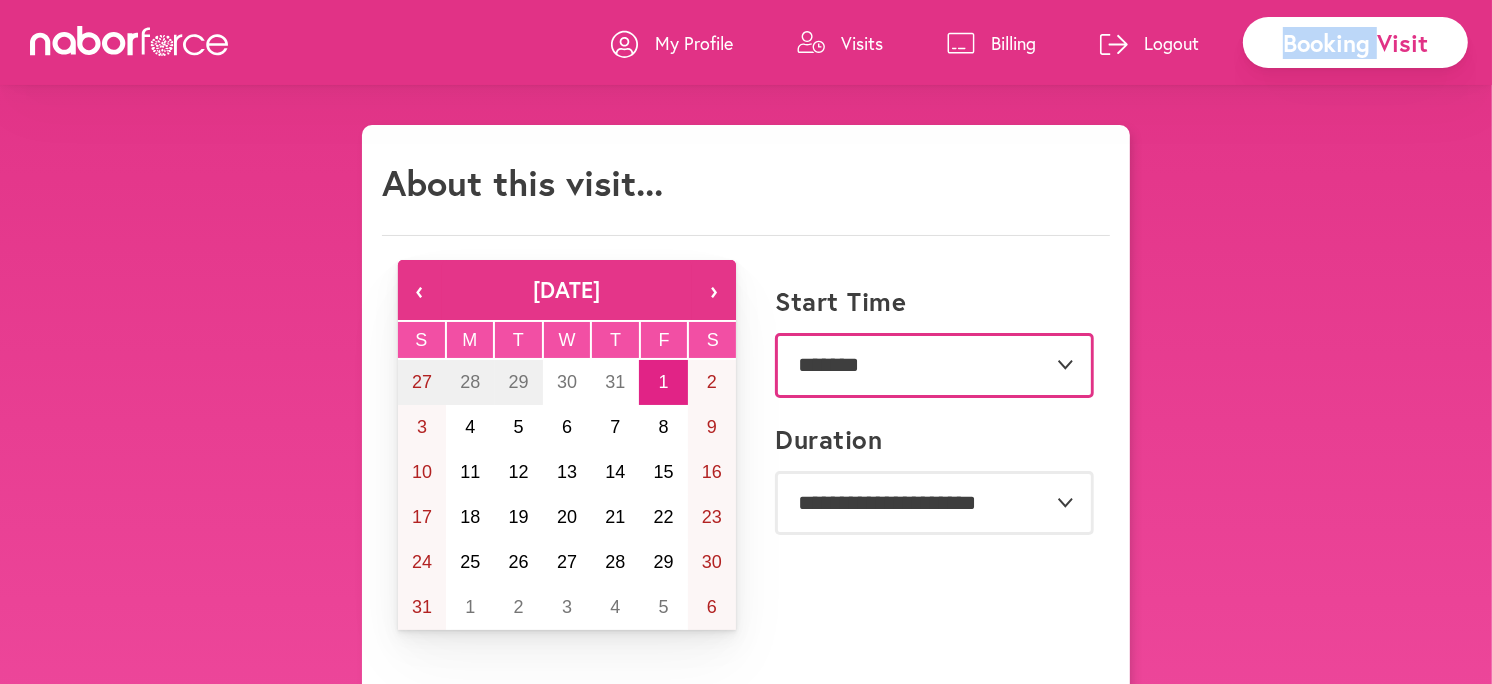 click on "**********" at bounding box center [934, 365] 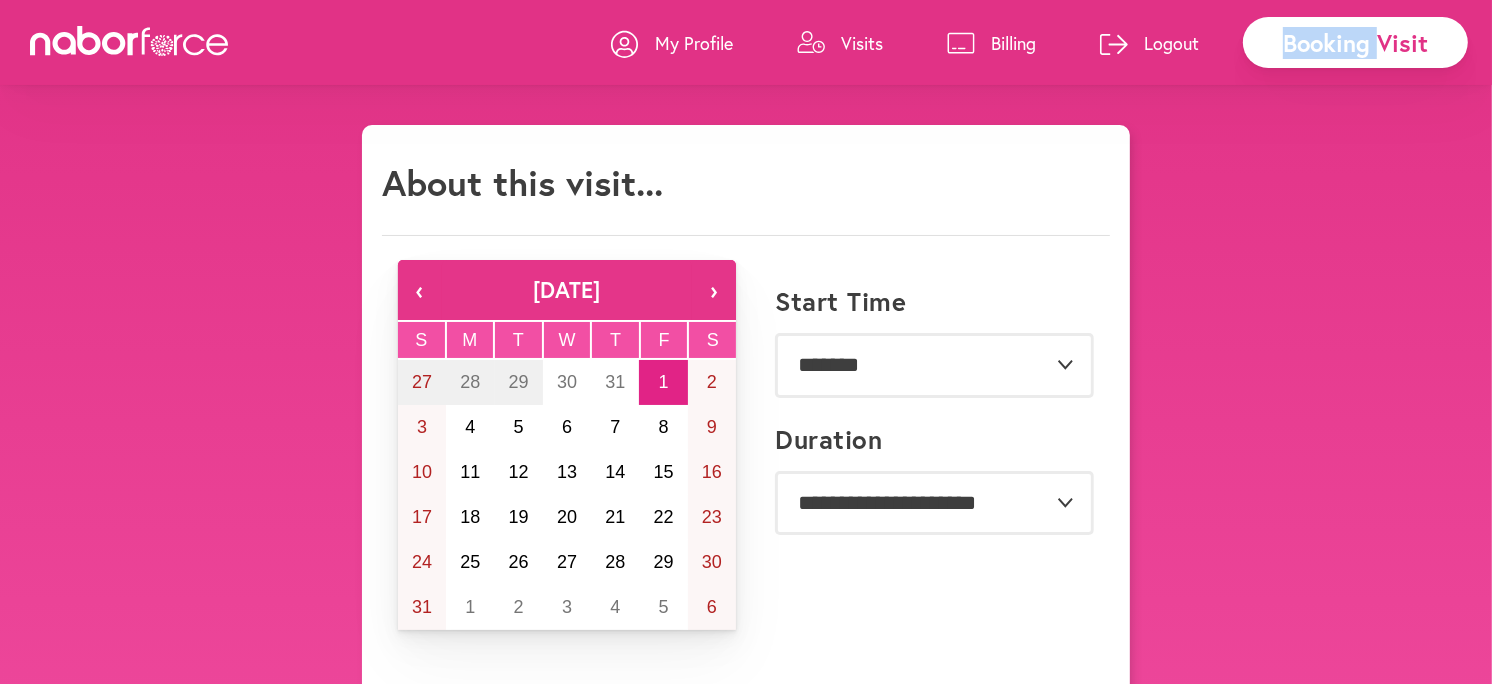 click on "**********" at bounding box center (746, 414) 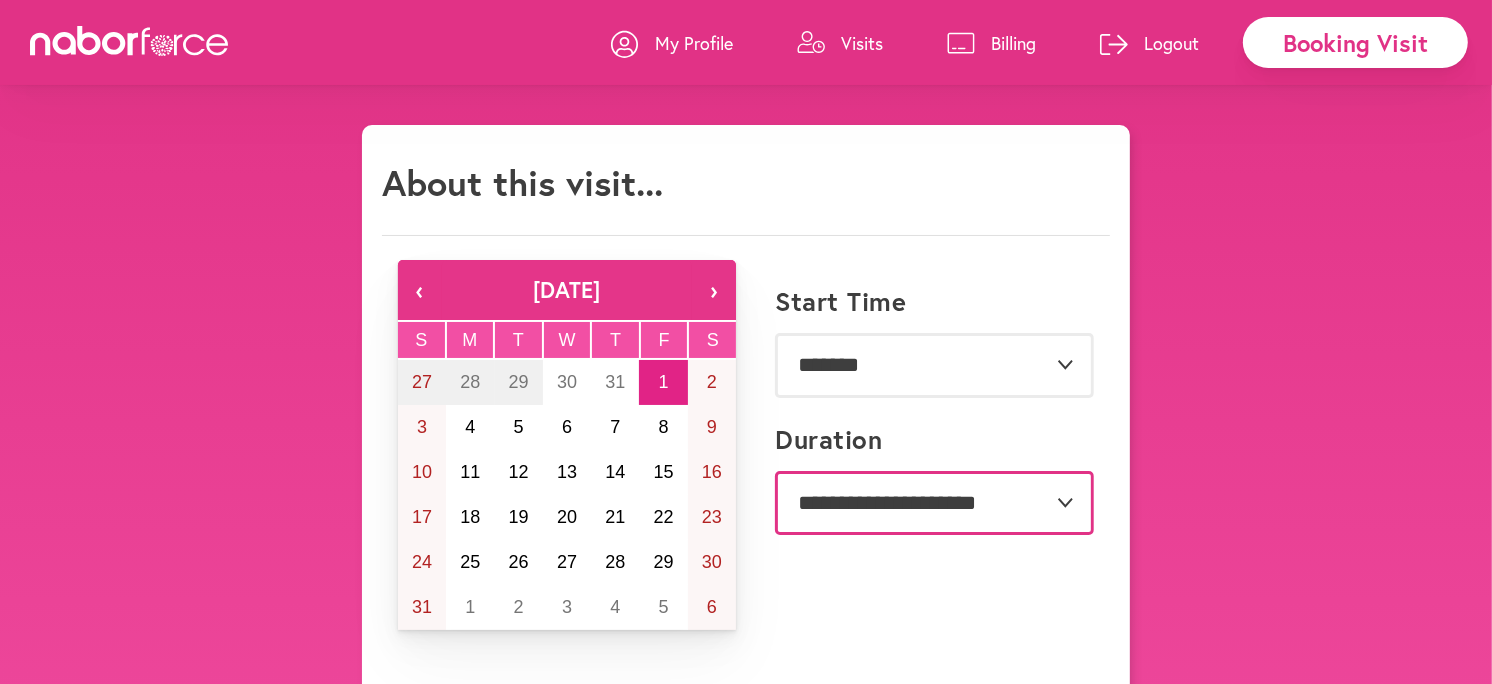 click on "**********" at bounding box center (934, 503) 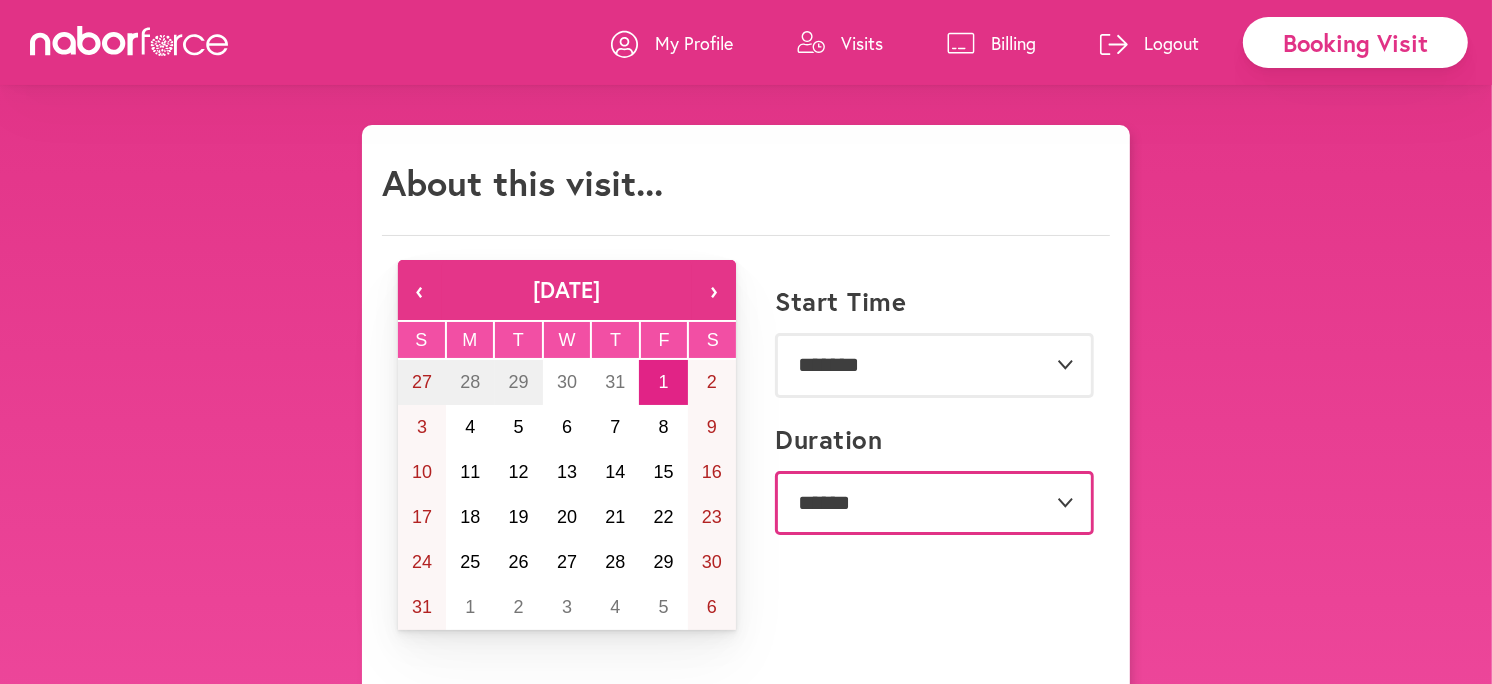click on "**********" at bounding box center (934, 503) 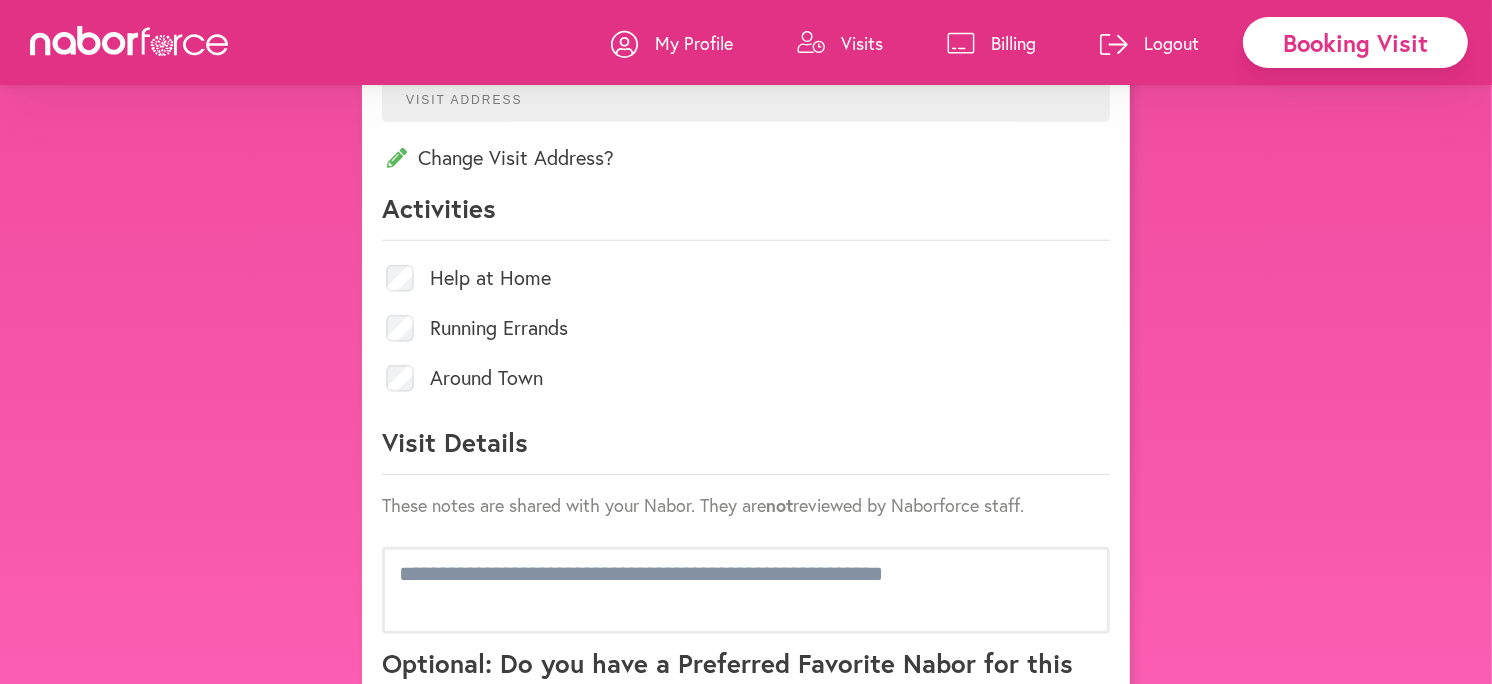 scroll, scrollTop: 888, scrollLeft: 0, axis: vertical 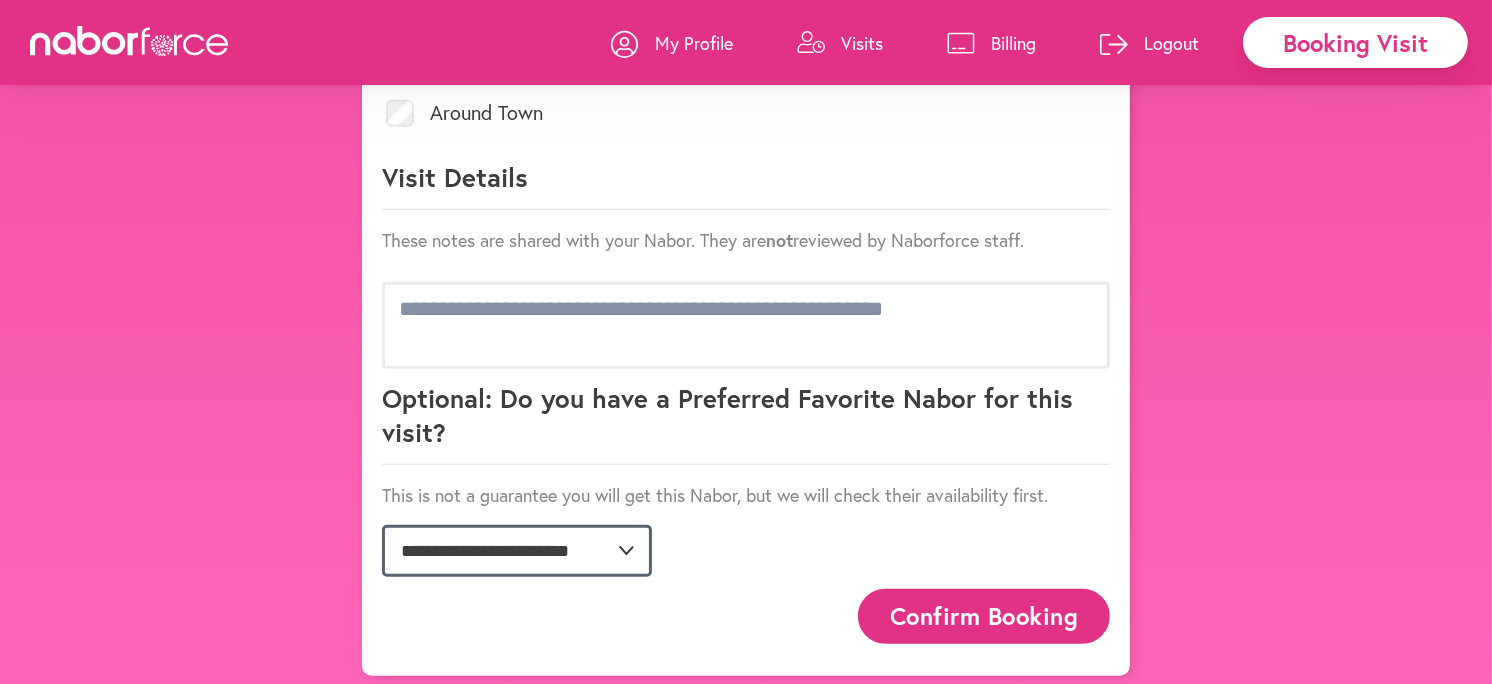 click on "**********" 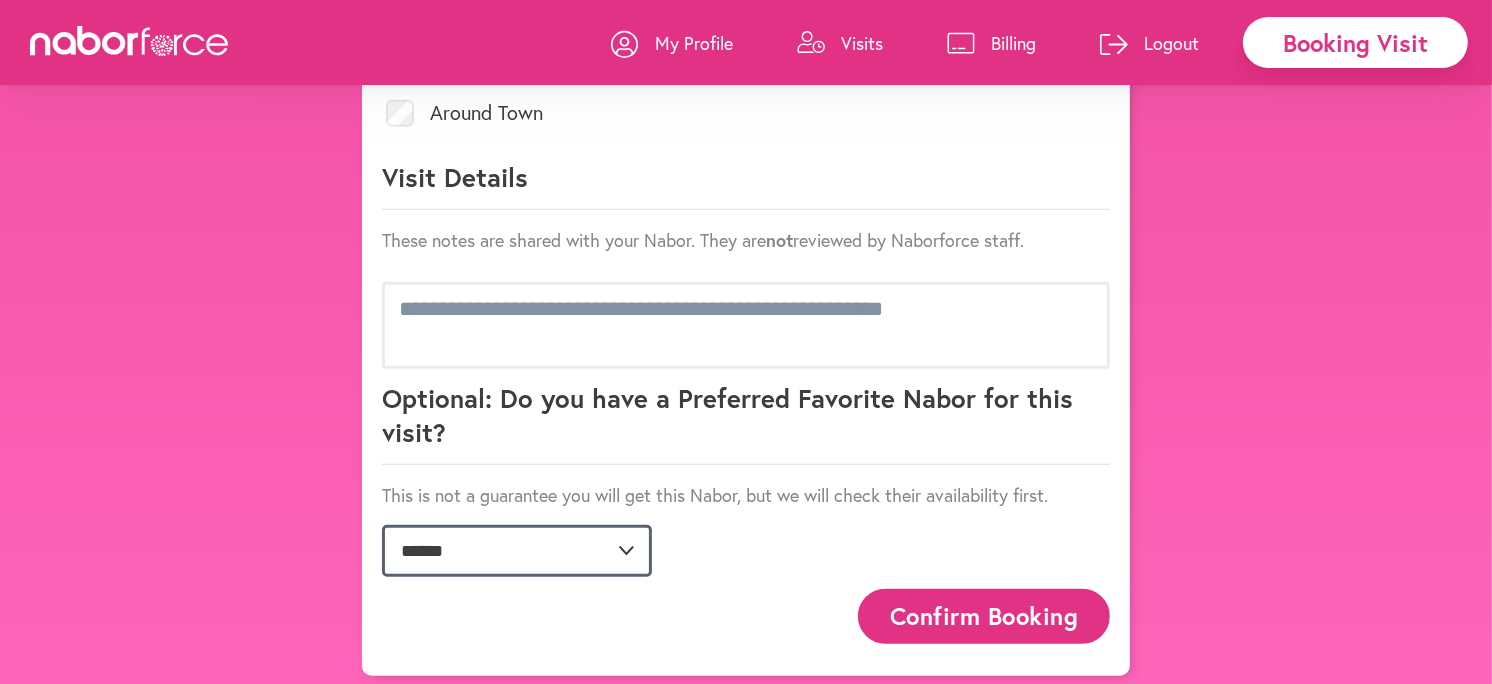 click on "**********" 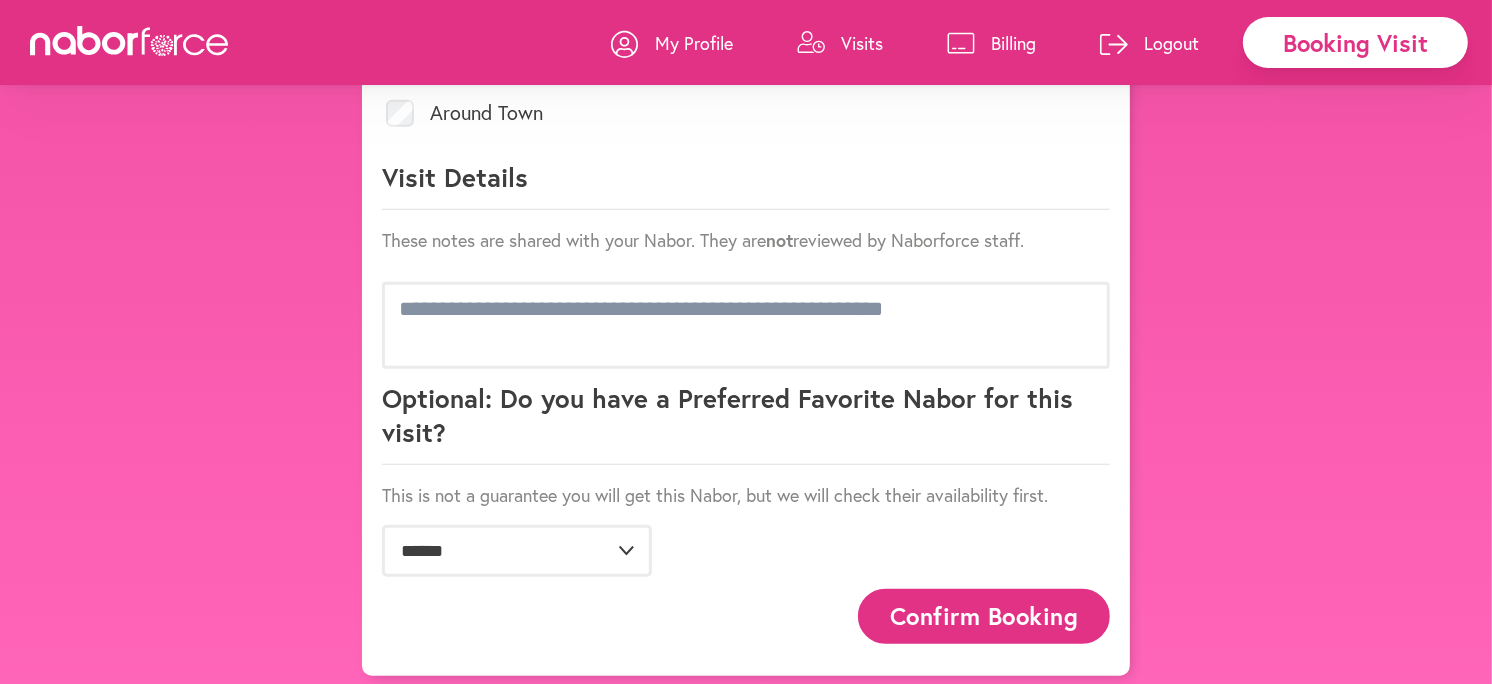 click on "Confirm Booking" 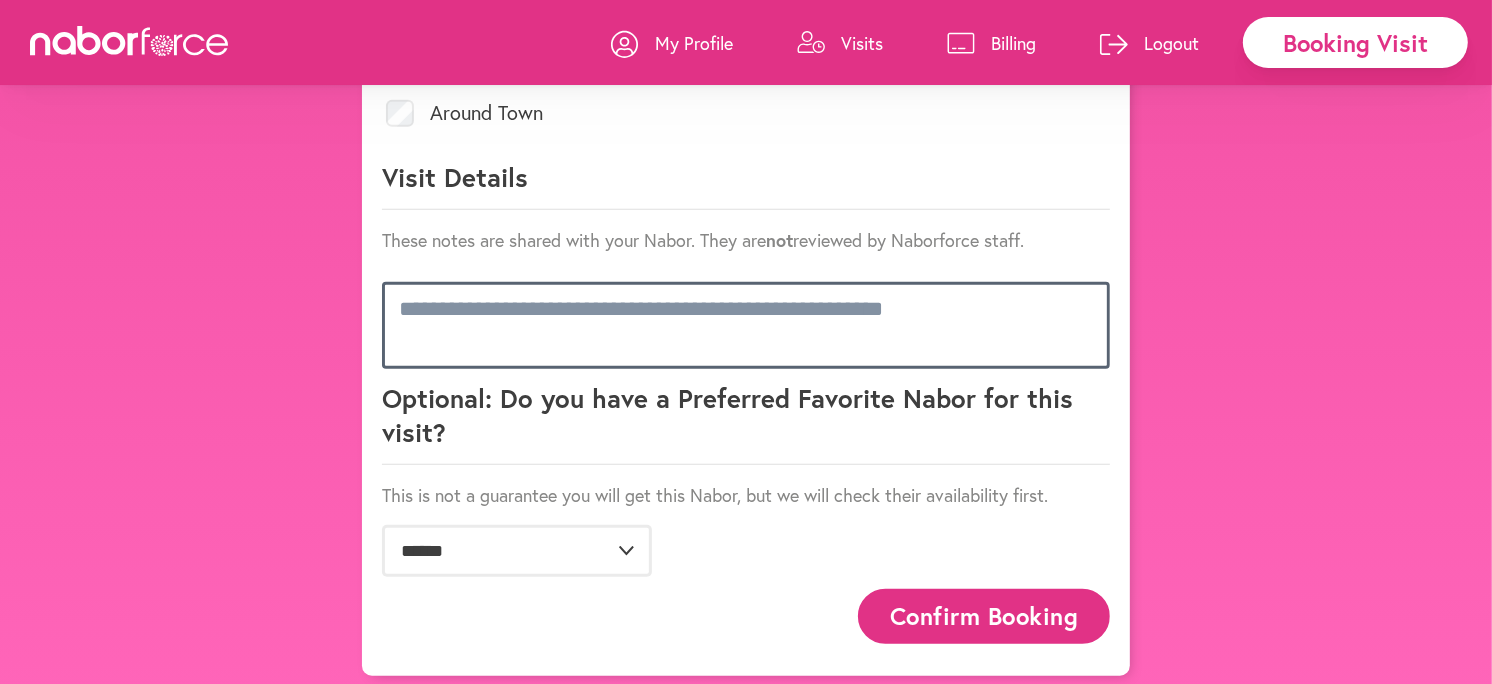 click at bounding box center (746, 325) 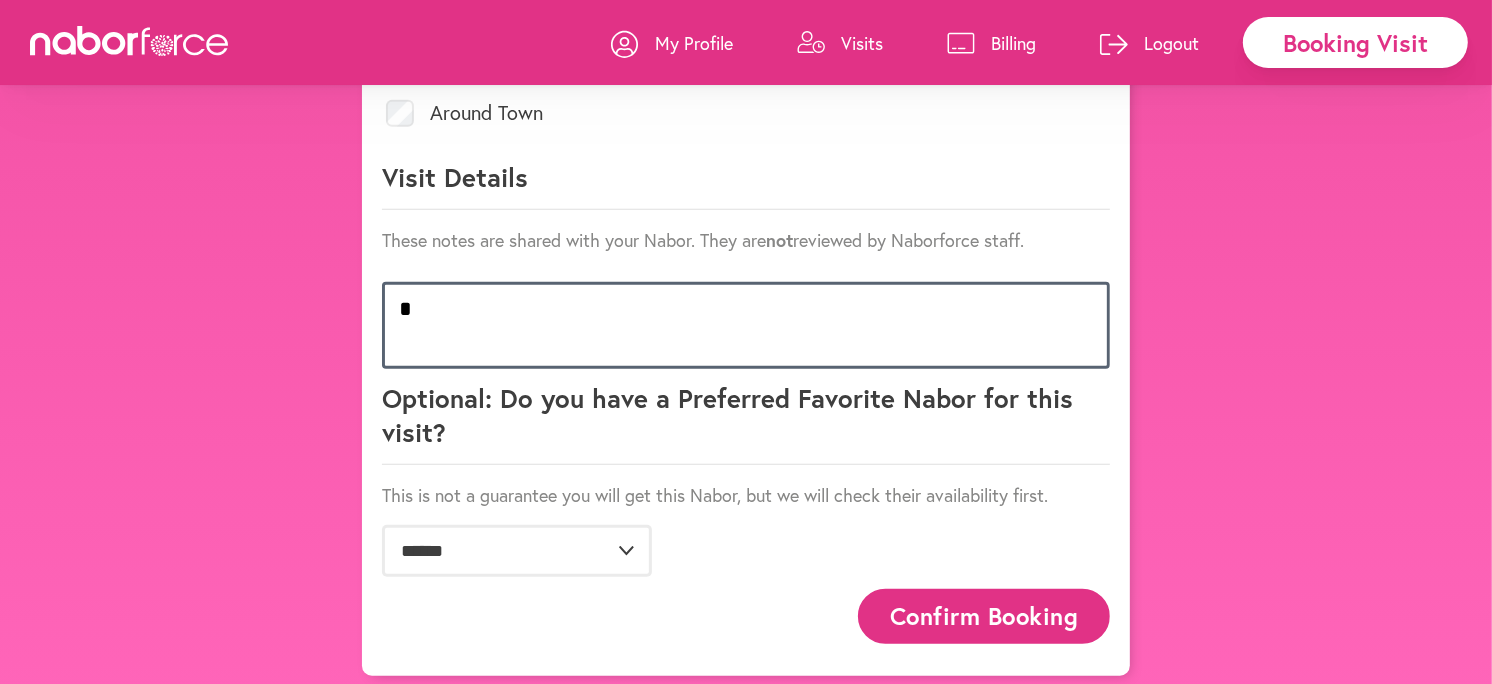 scroll, scrollTop: 1075, scrollLeft: 0, axis: vertical 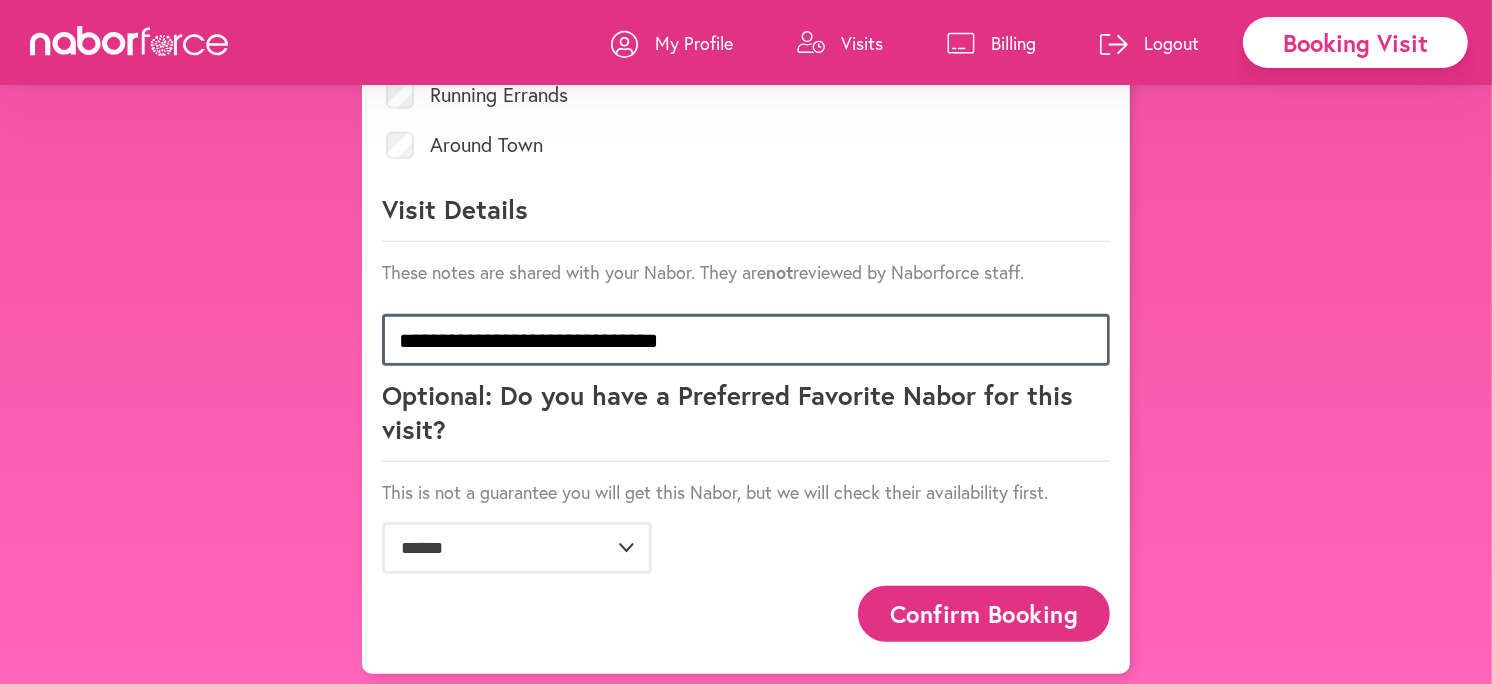 click on "**********" at bounding box center [746, 340] 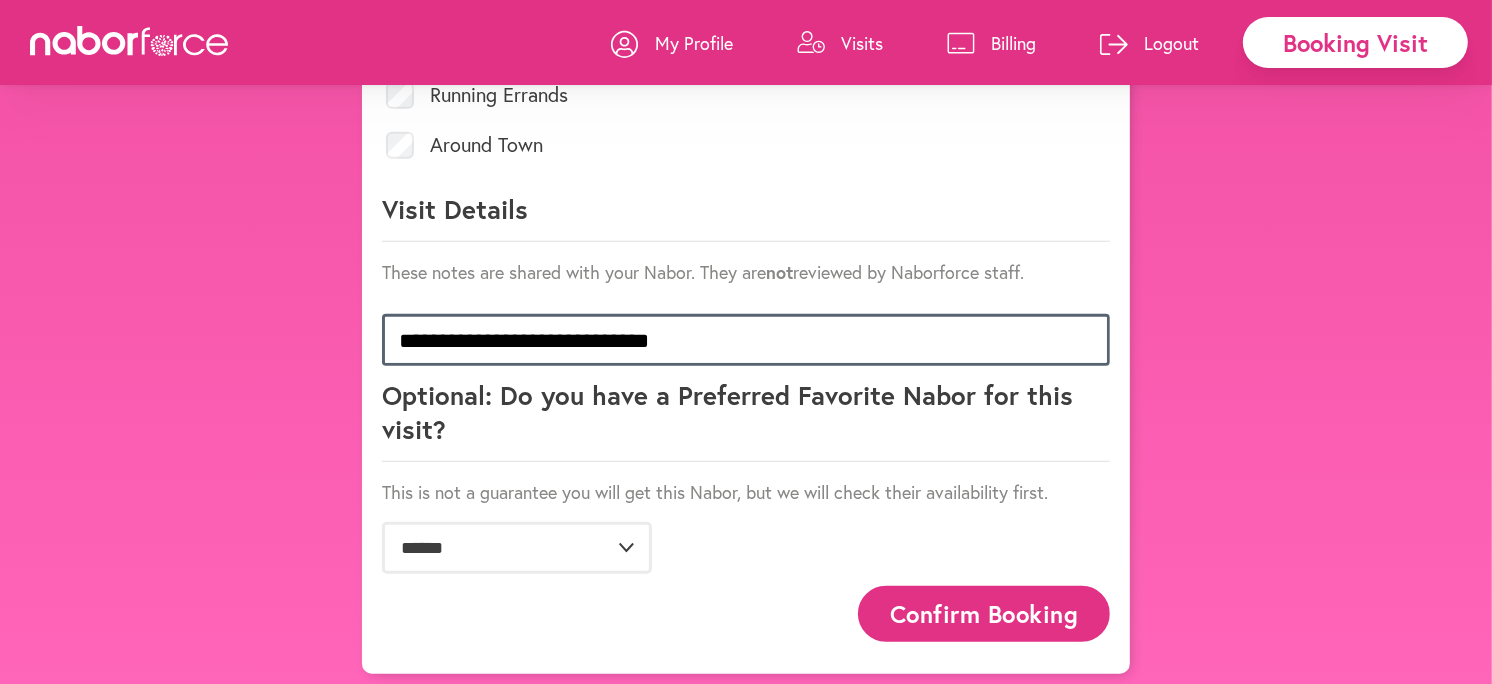 click on "**********" at bounding box center [746, 340] 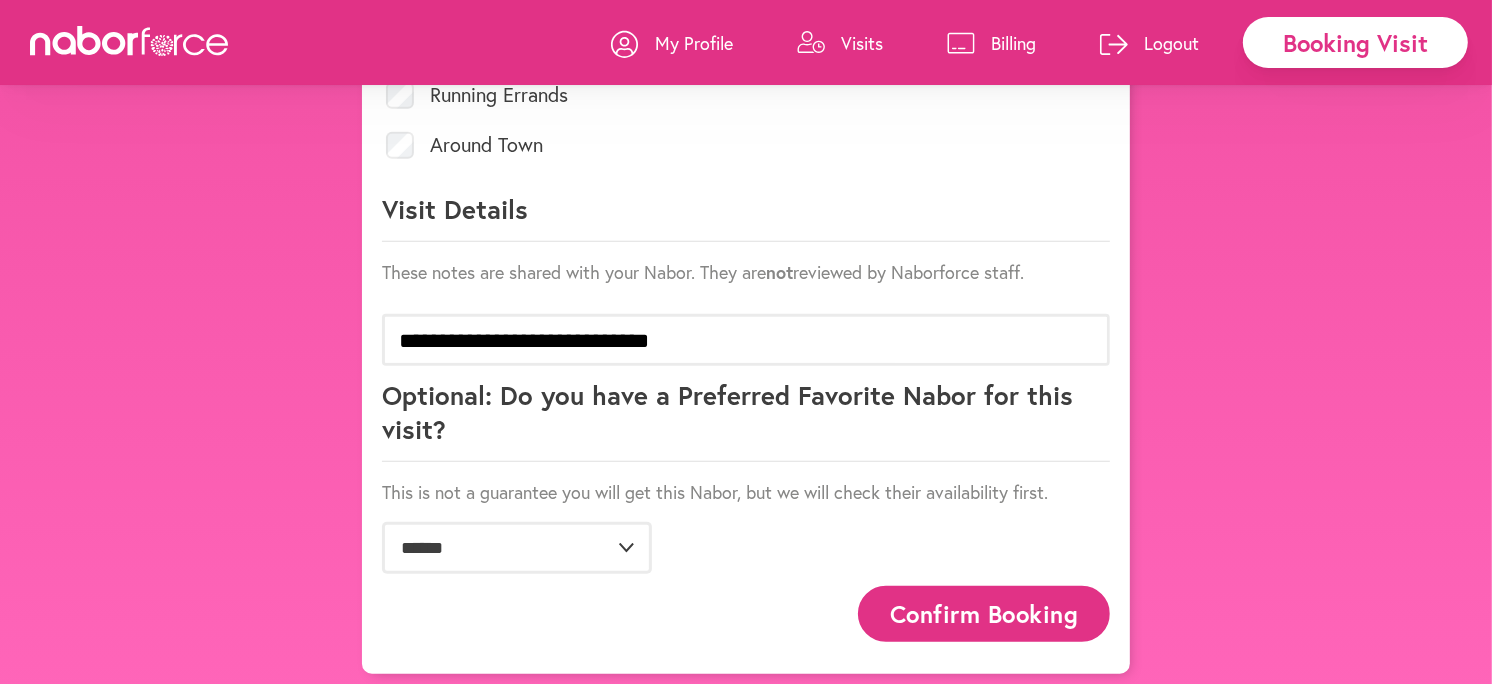 click on "Confirm Booking" at bounding box center [984, 613] 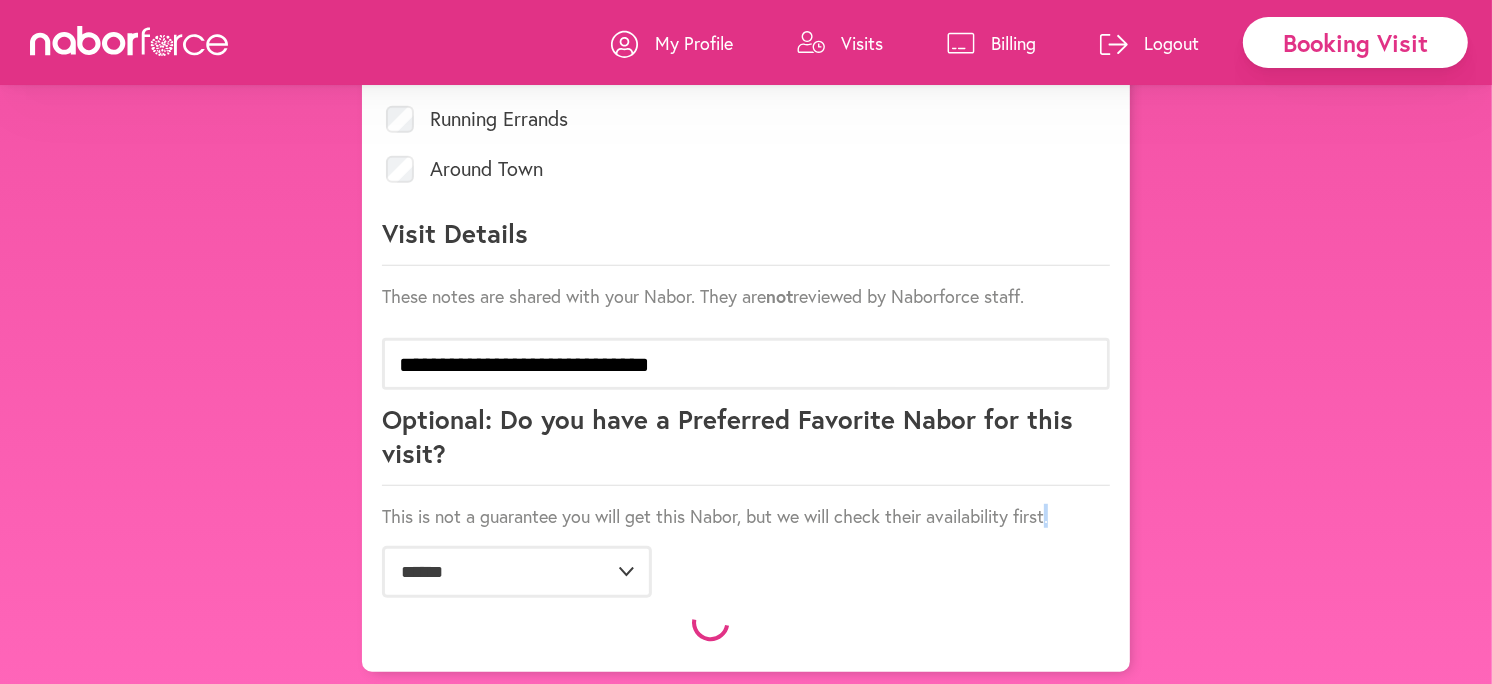 scroll, scrollTop: 1075, scrollLeft: 0, axis: vertical 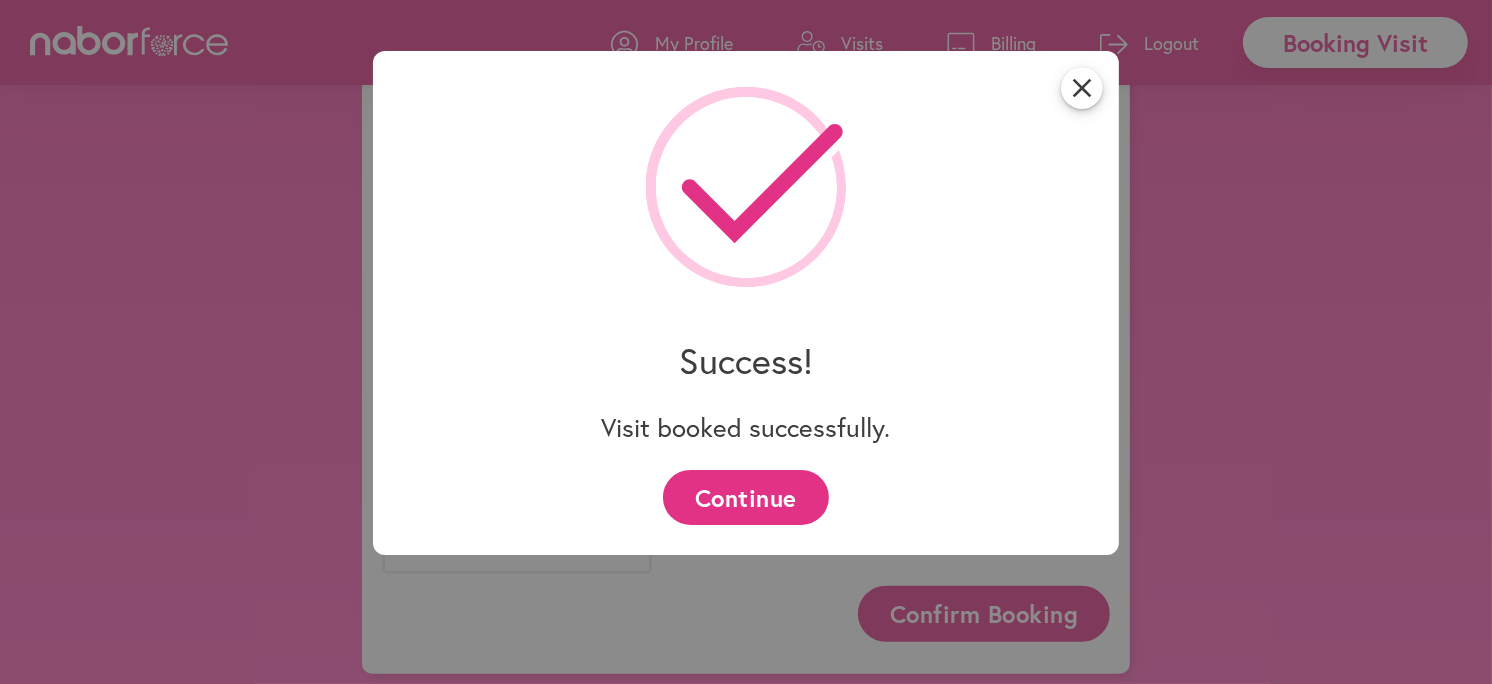 click on "Continue" at bounding box center [745, 497] 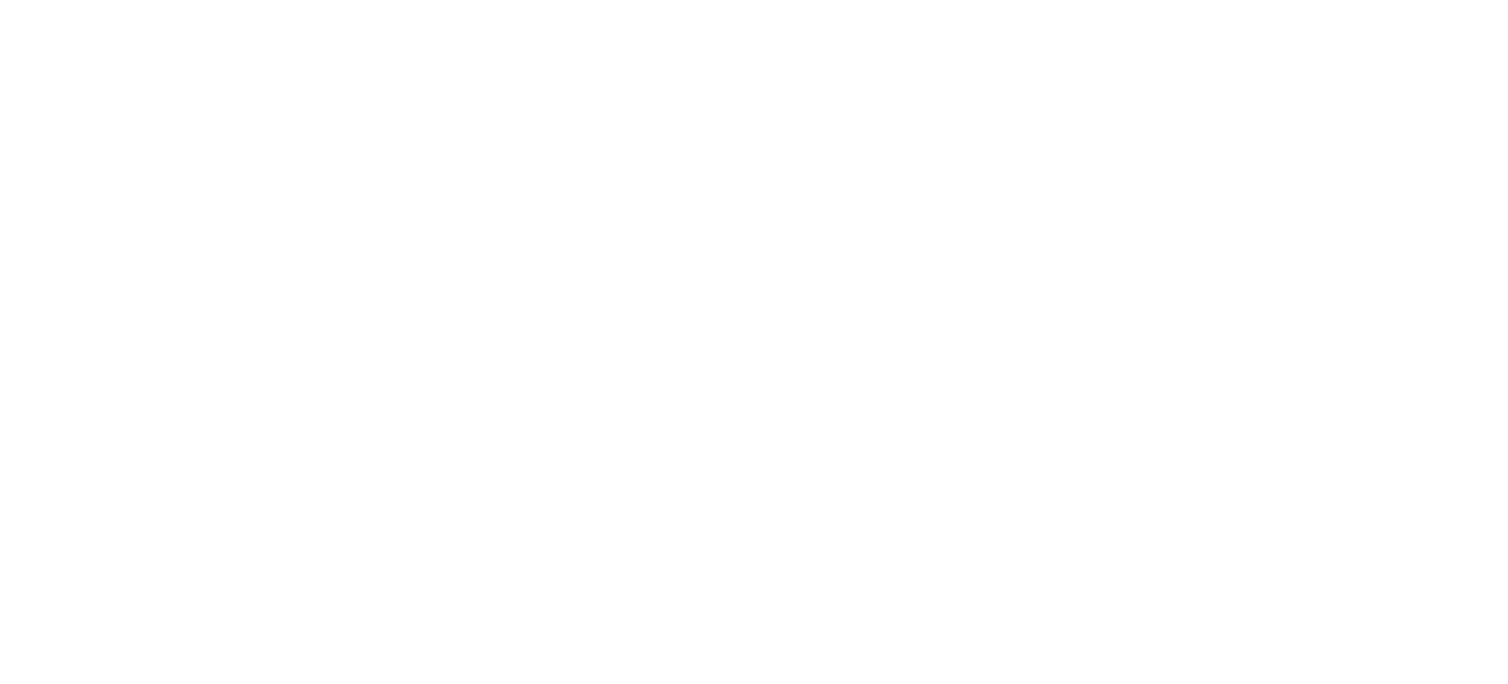 scroll, scrollTop: 0, scrollLeft: 0, axis: both 